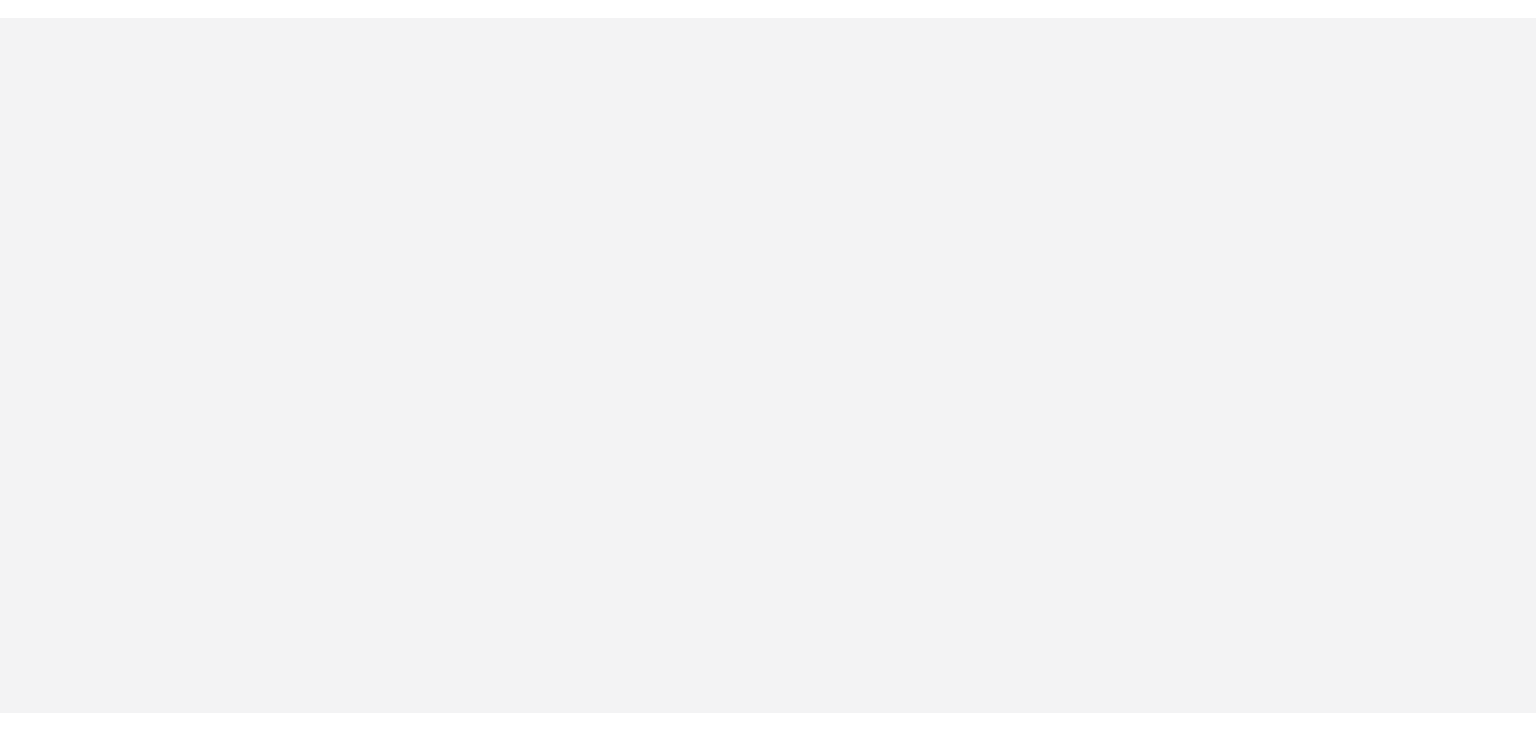 scroll, scrollTop: 0, scrollLeft: 0, axis: both 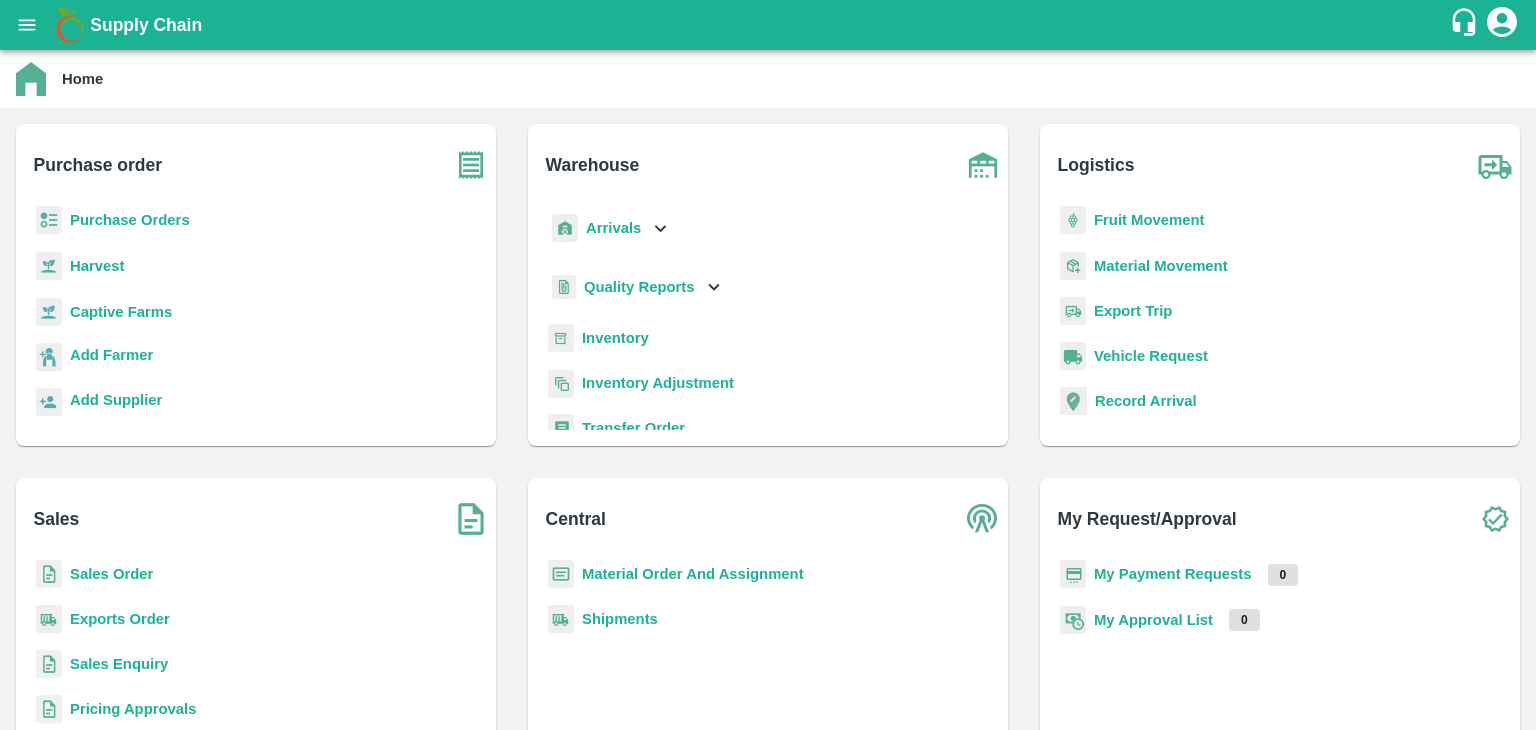 click on "Purchase Orders" at bounding box center [130, 220] 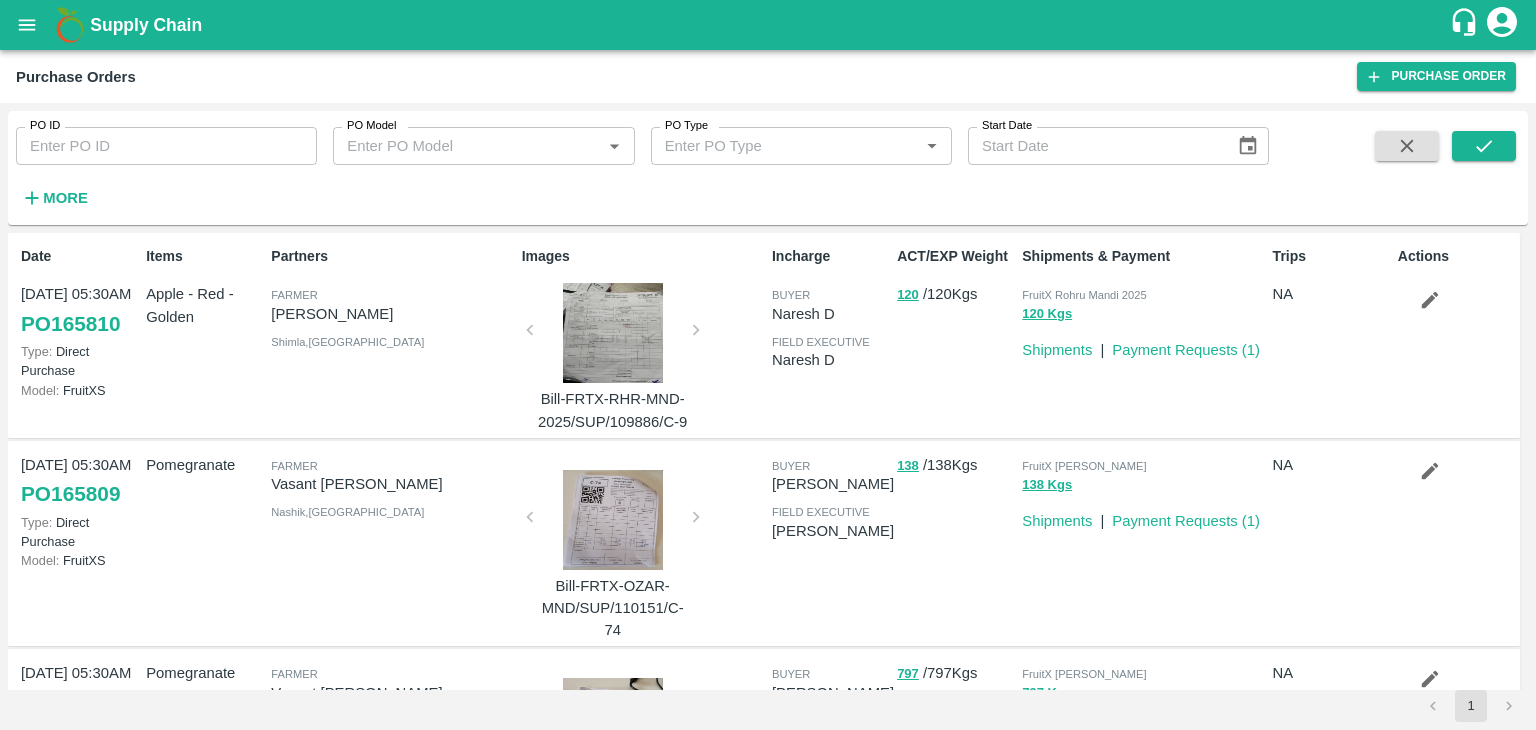 click on "More" at bounding box center (65, 198) 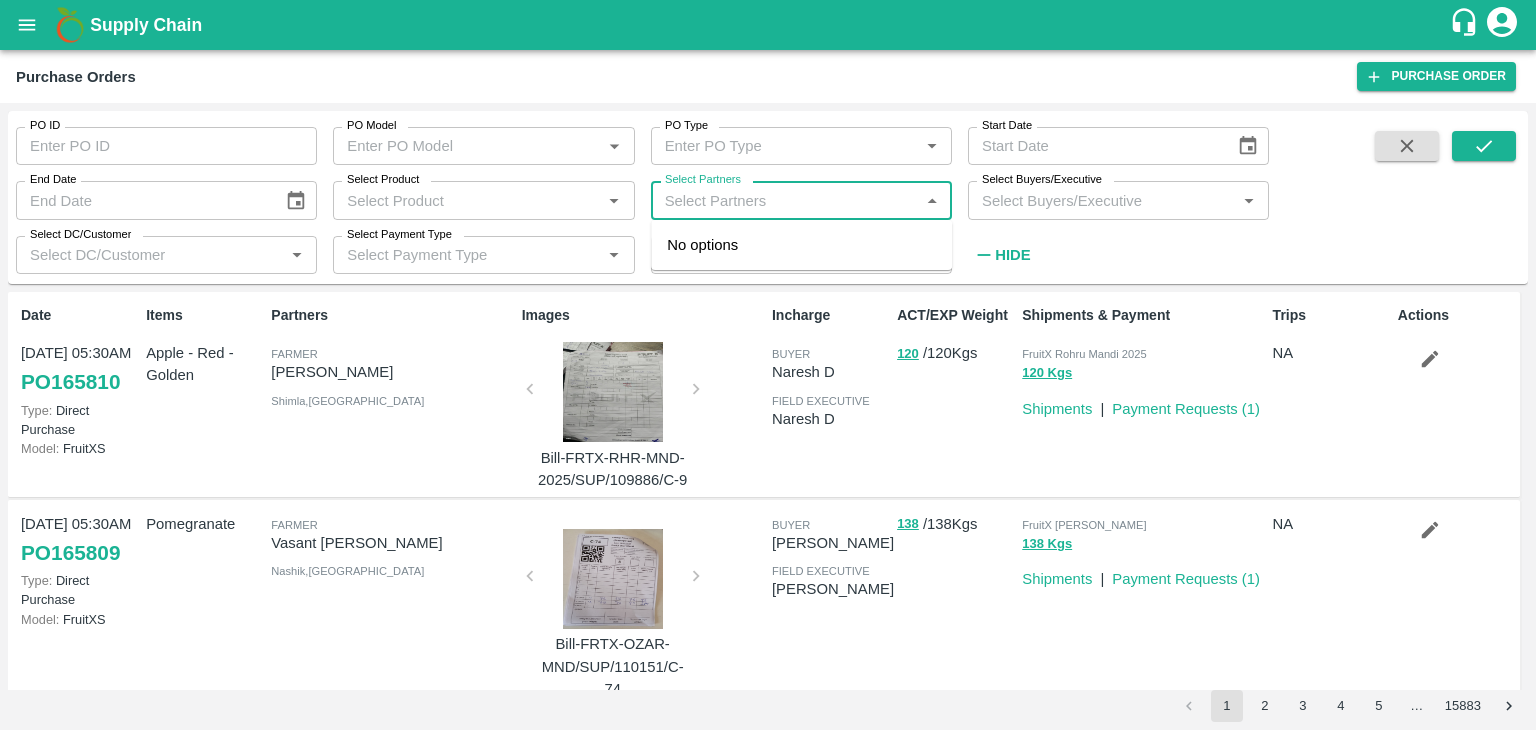 click on "Select Partners" at bounding box center [785, 200] 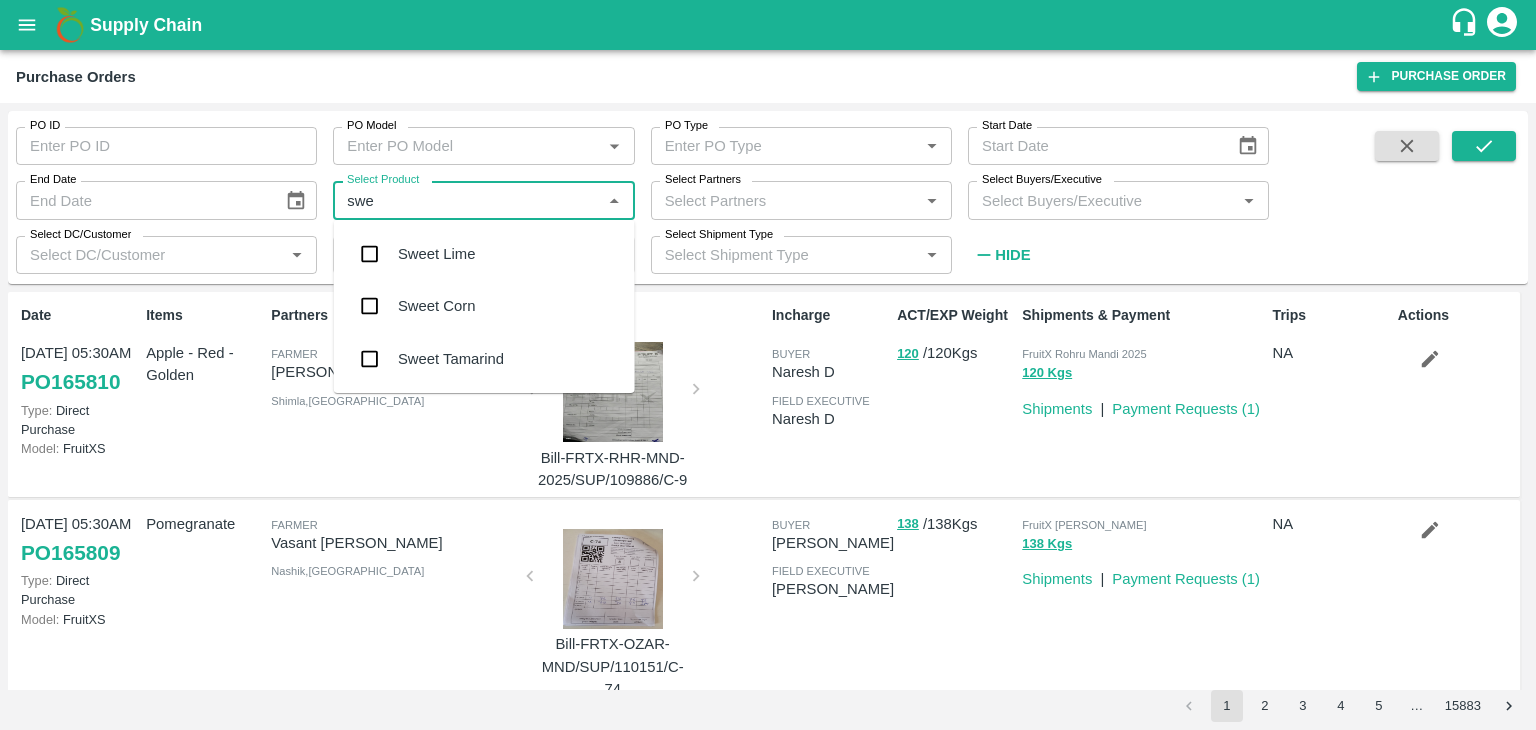 type on "swee" 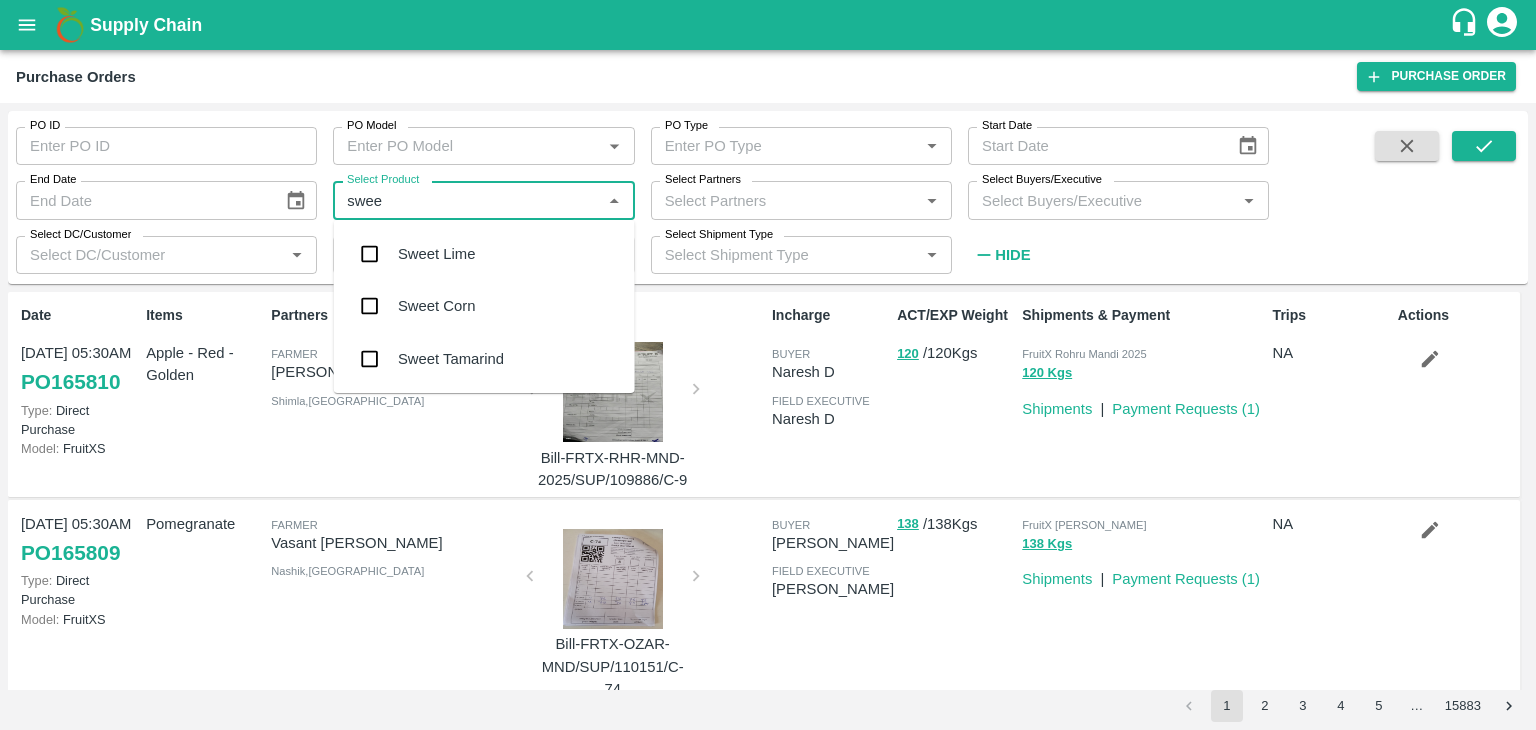 click on "Sweet Lime" at bounding box center (437, 254) 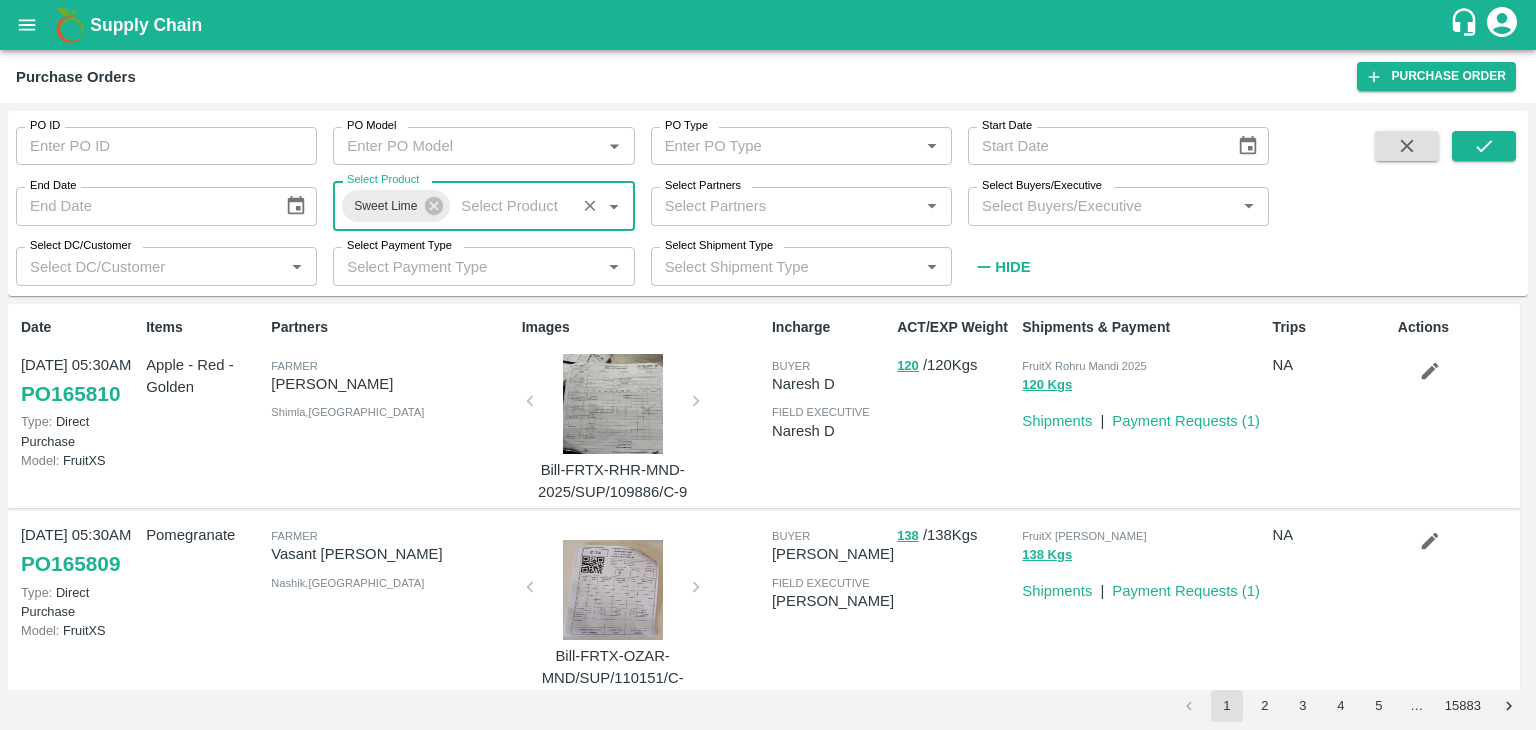 drag, startPoint x: 1180, startPoint y: 195, endPoint x: 1060, endPoint y: 206, distance: 120.50311 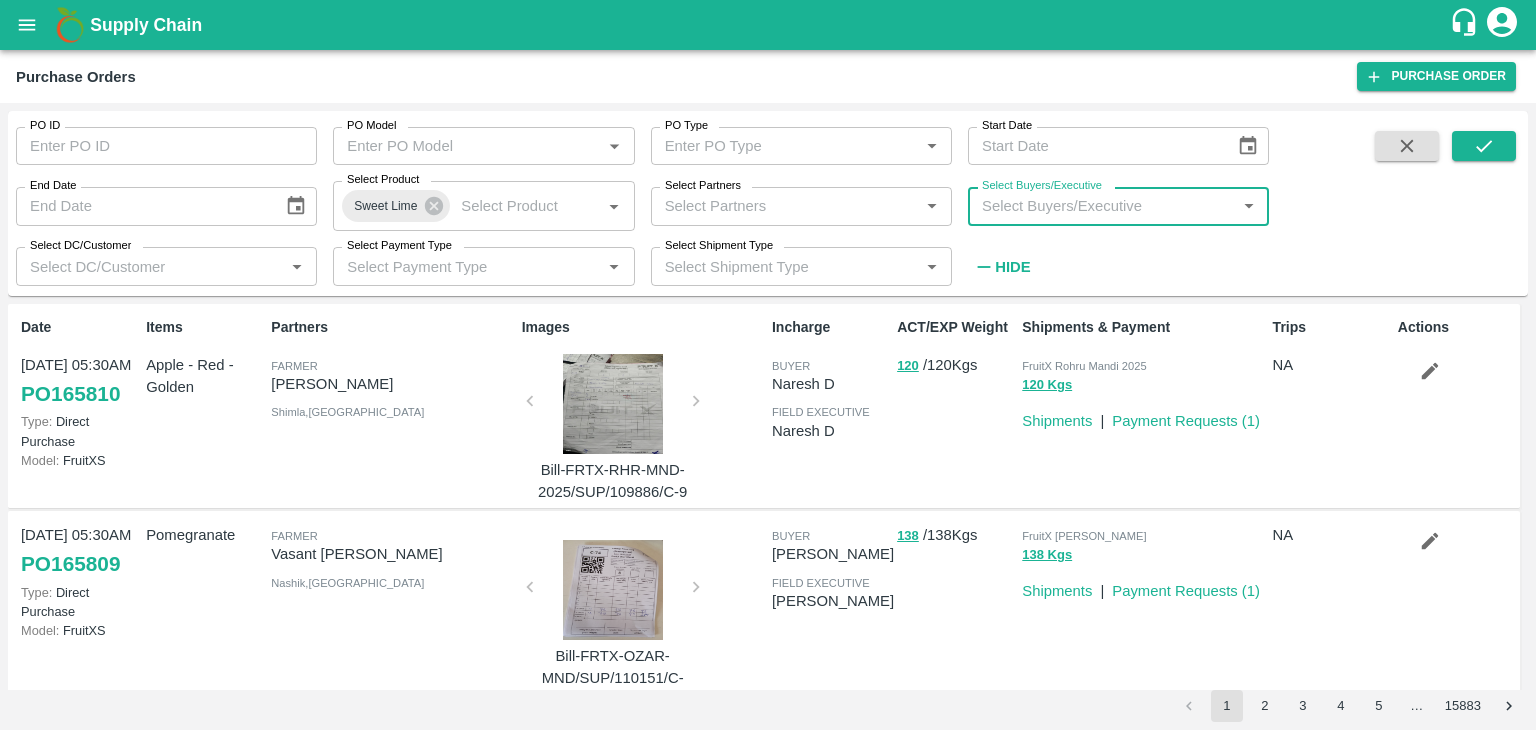 click on "Select Buyers/Executive" at bounding box center [1102, 206] 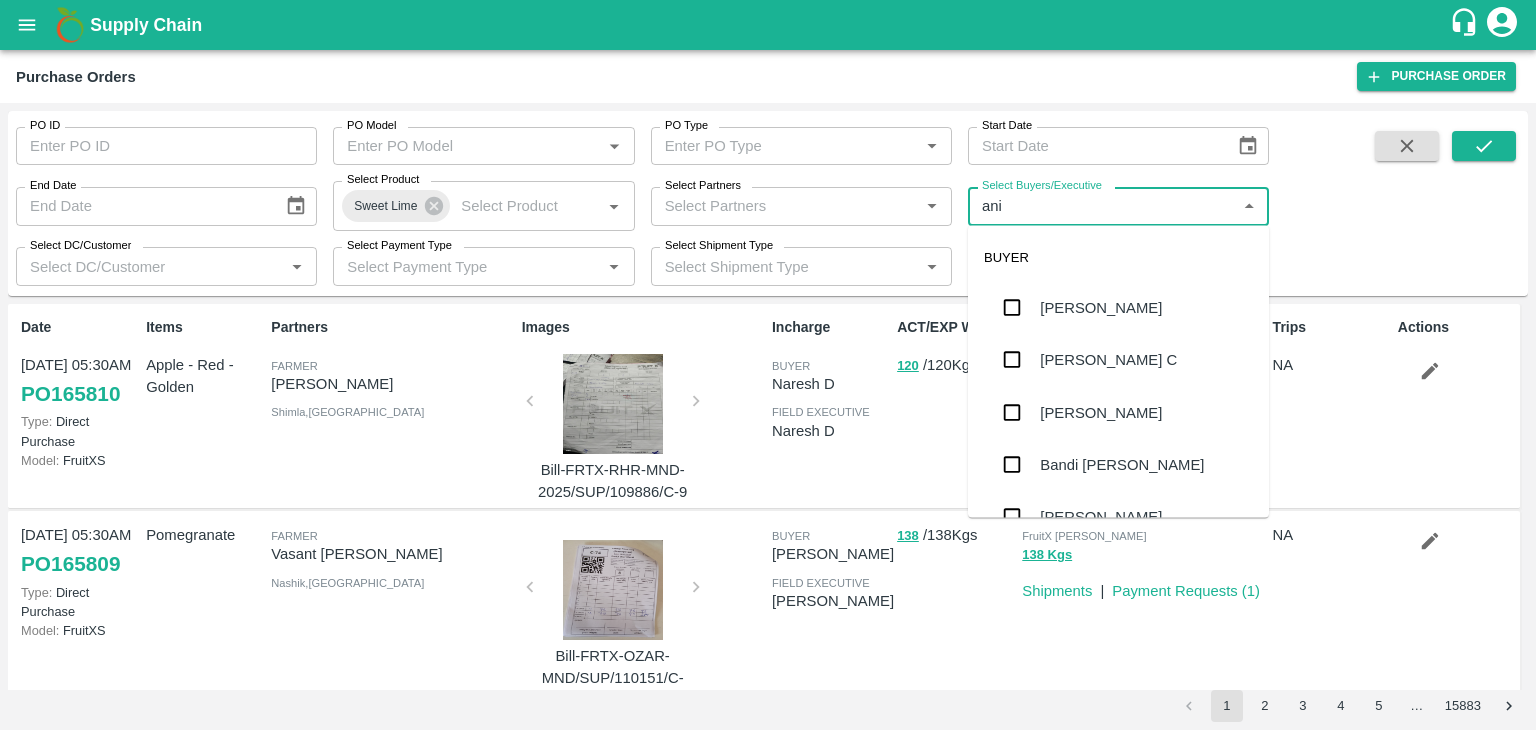 type on "anil" 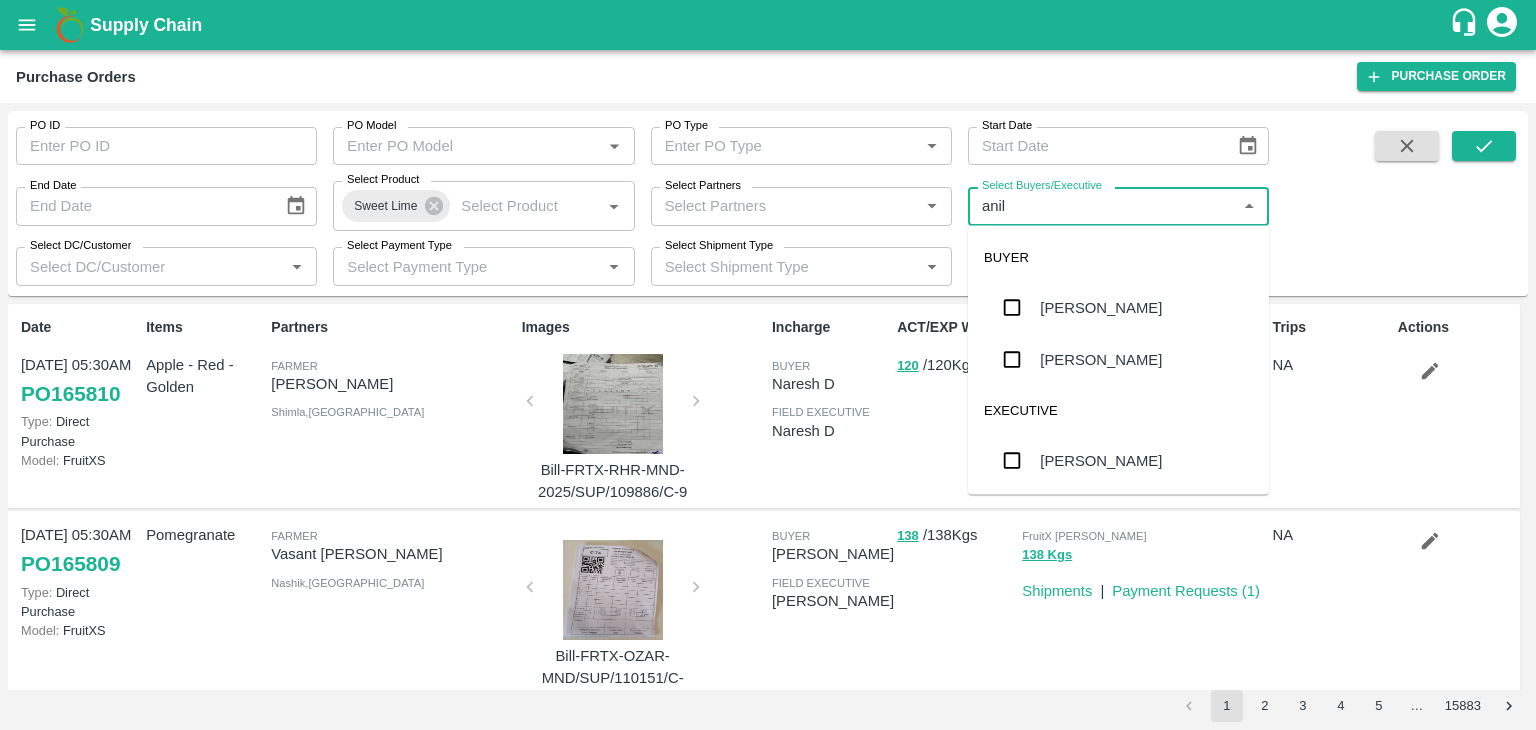 click on "[PERSON_NAME]" at bounding box center [1101, 308] 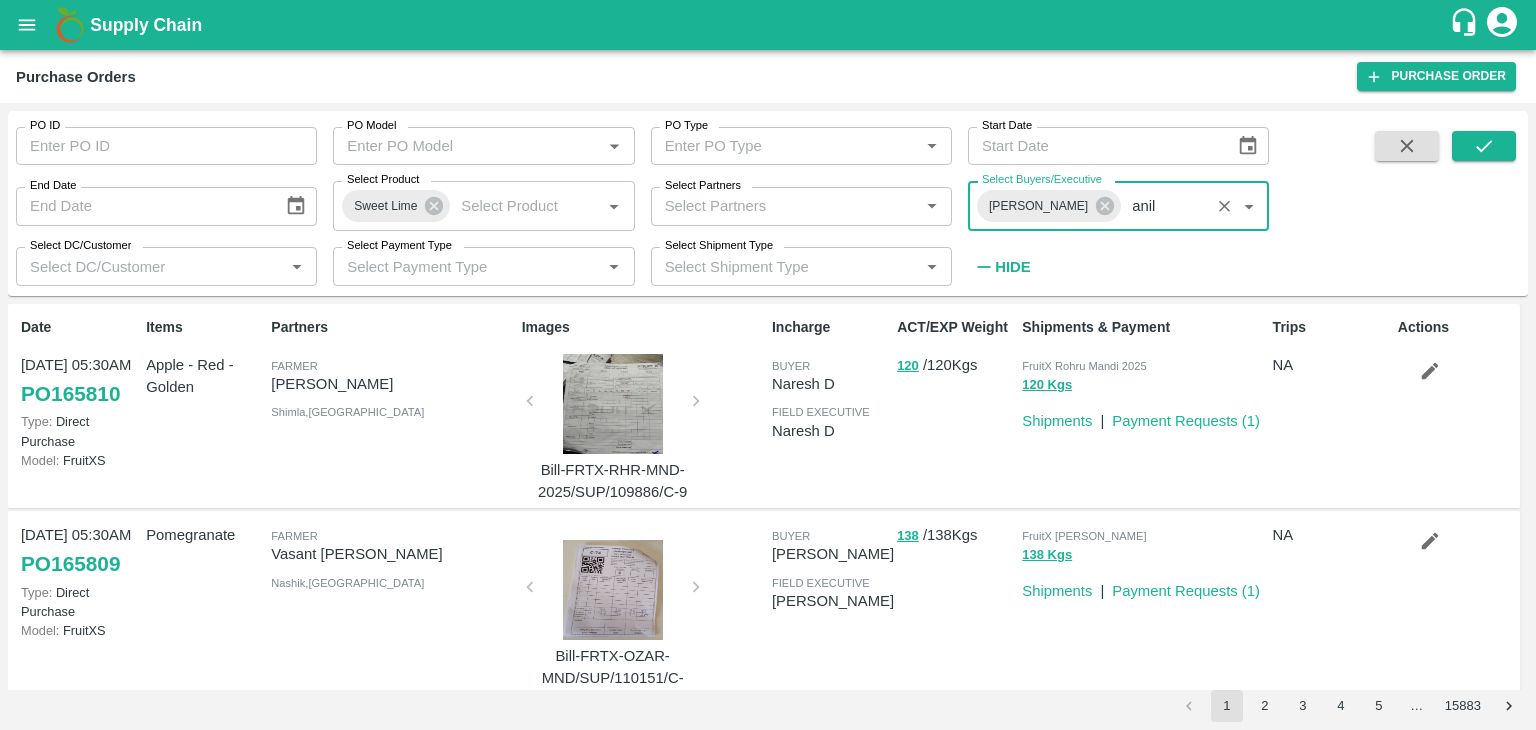 type 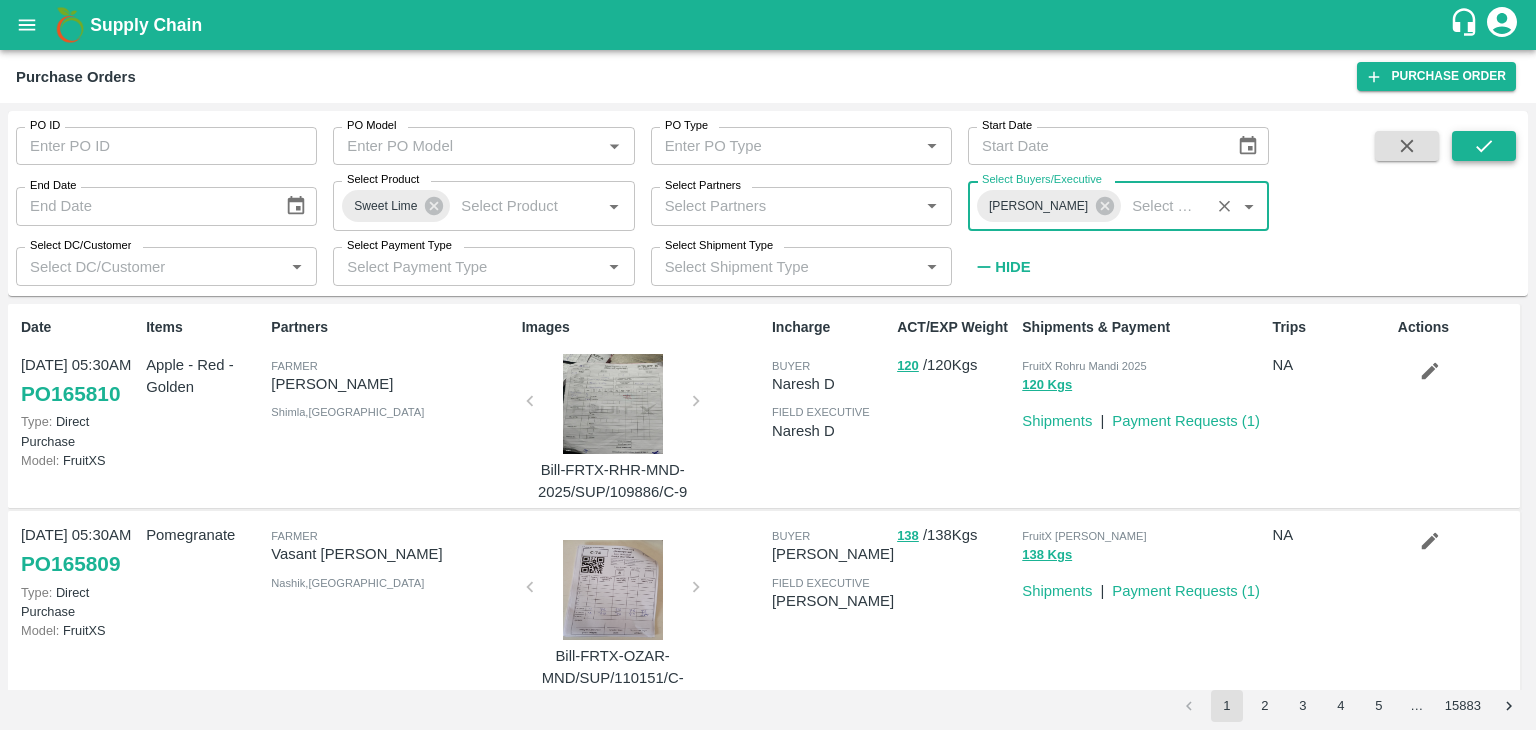 click 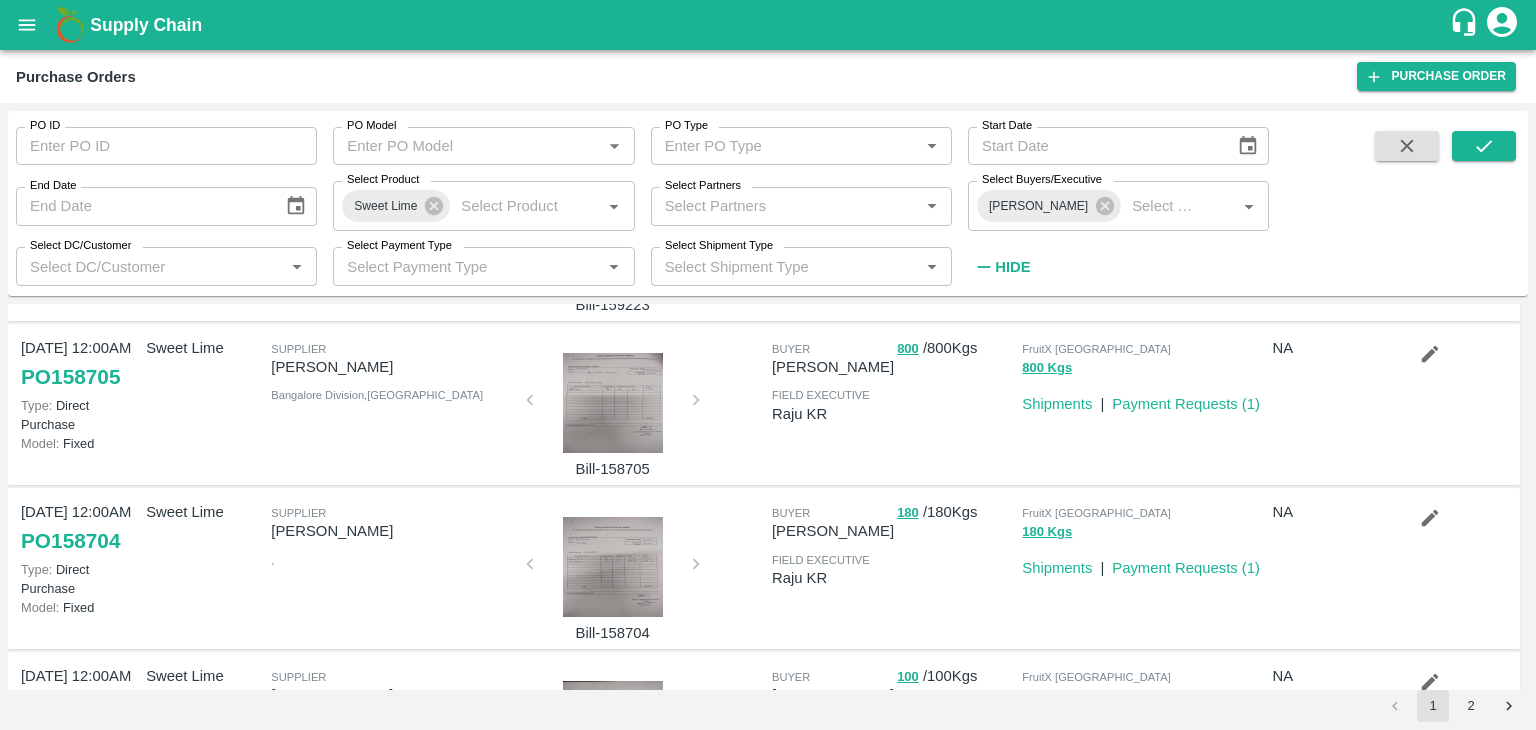 scroll, scrollTop: 200, scrollLeft: 0, axis: vertical 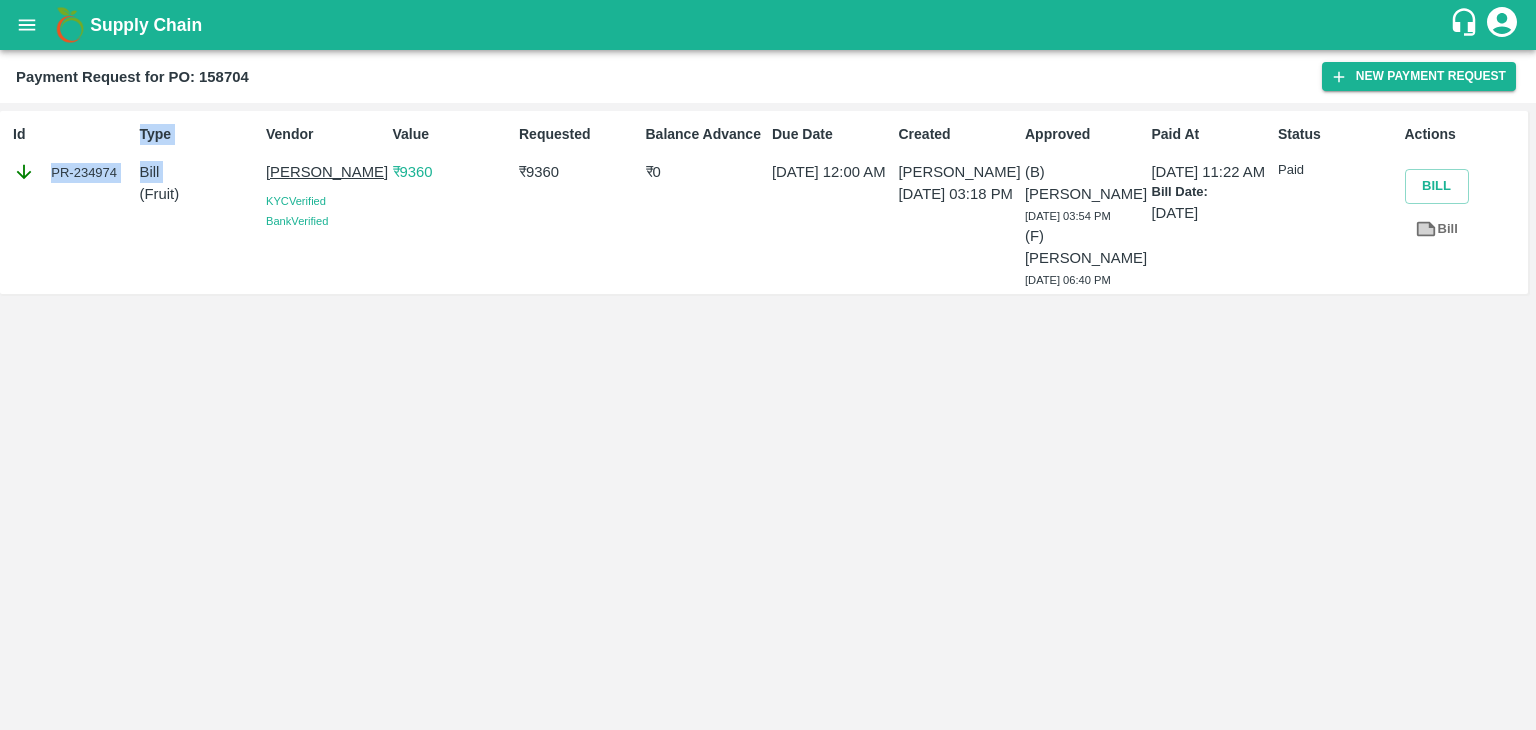 drag, startPoint x: 47, startPoint y: 161, endPoint x: 133, endPoint y: 185, distance: 89.28606 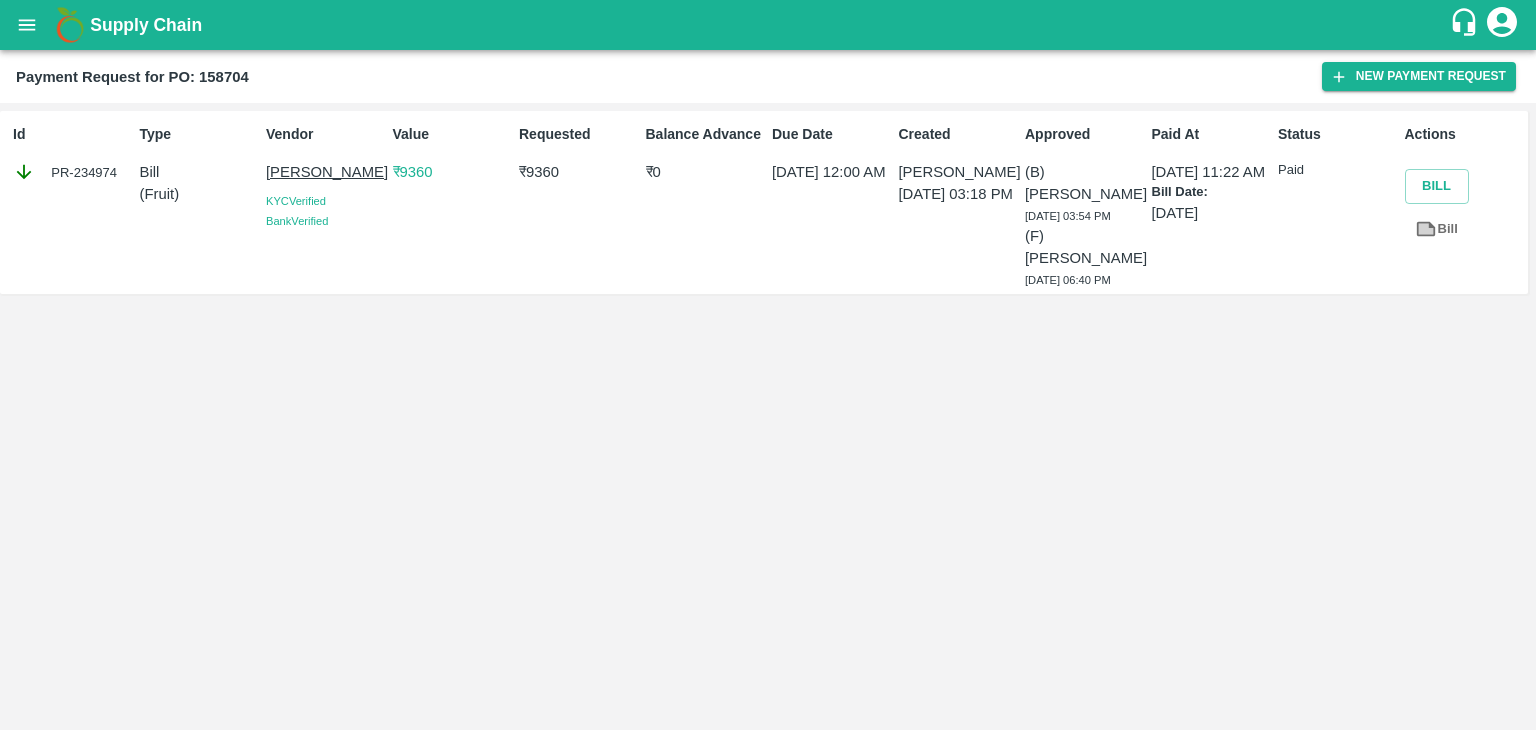 click on "PR-234974" at bounding box center (72, 172) 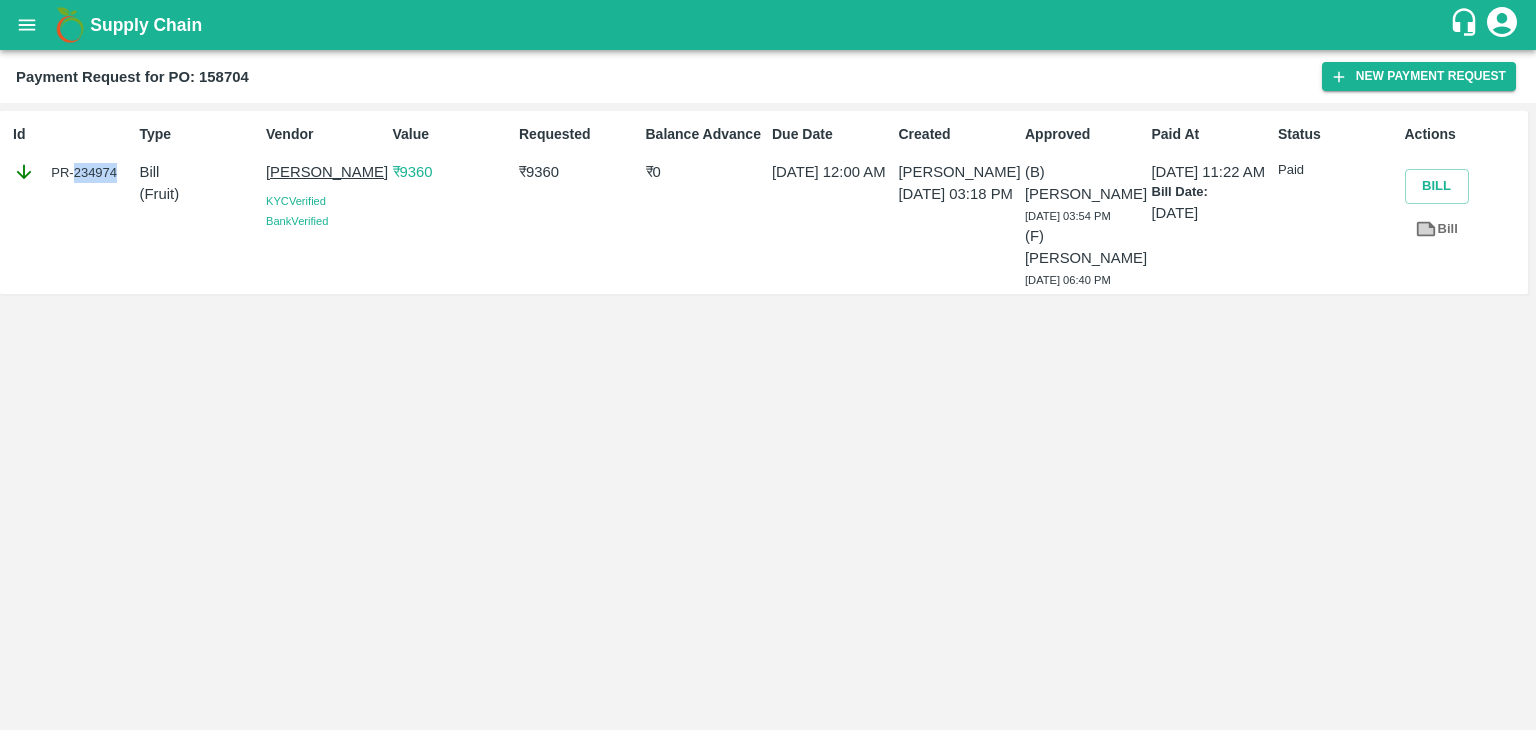 click on "PR-234974" at bounding box center (72, 172) 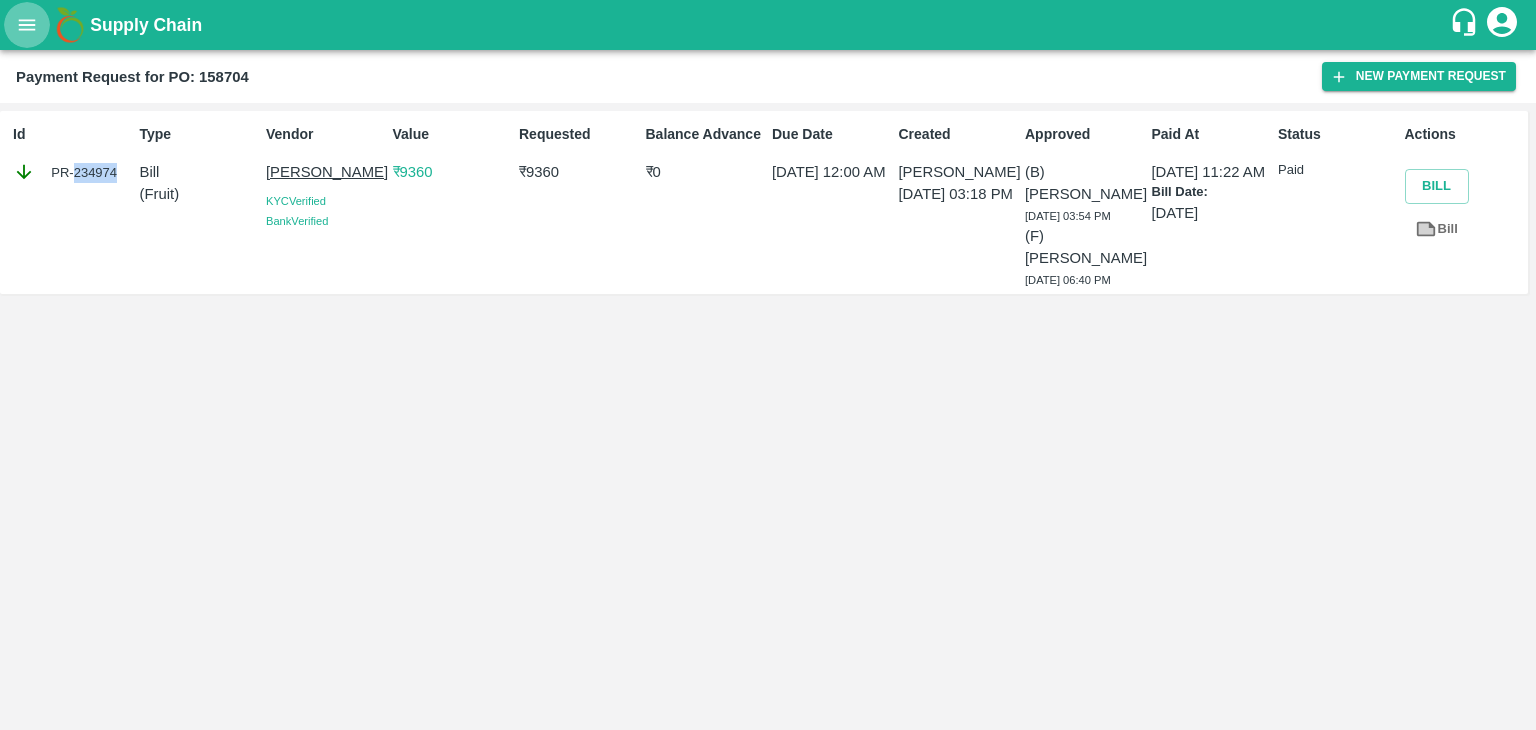 click 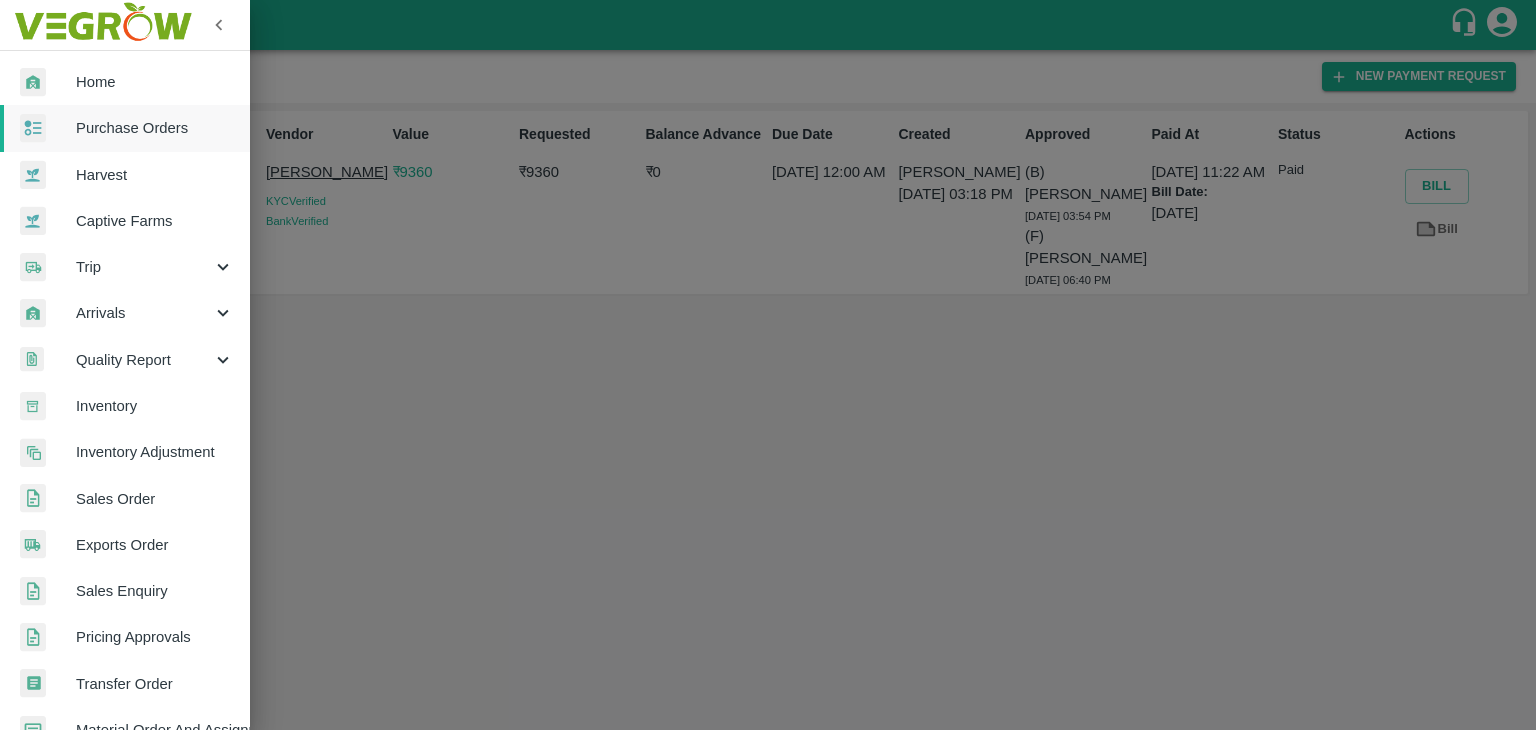 scroll, scrollTop: 409, scrollLeft: 0, axis: vertical 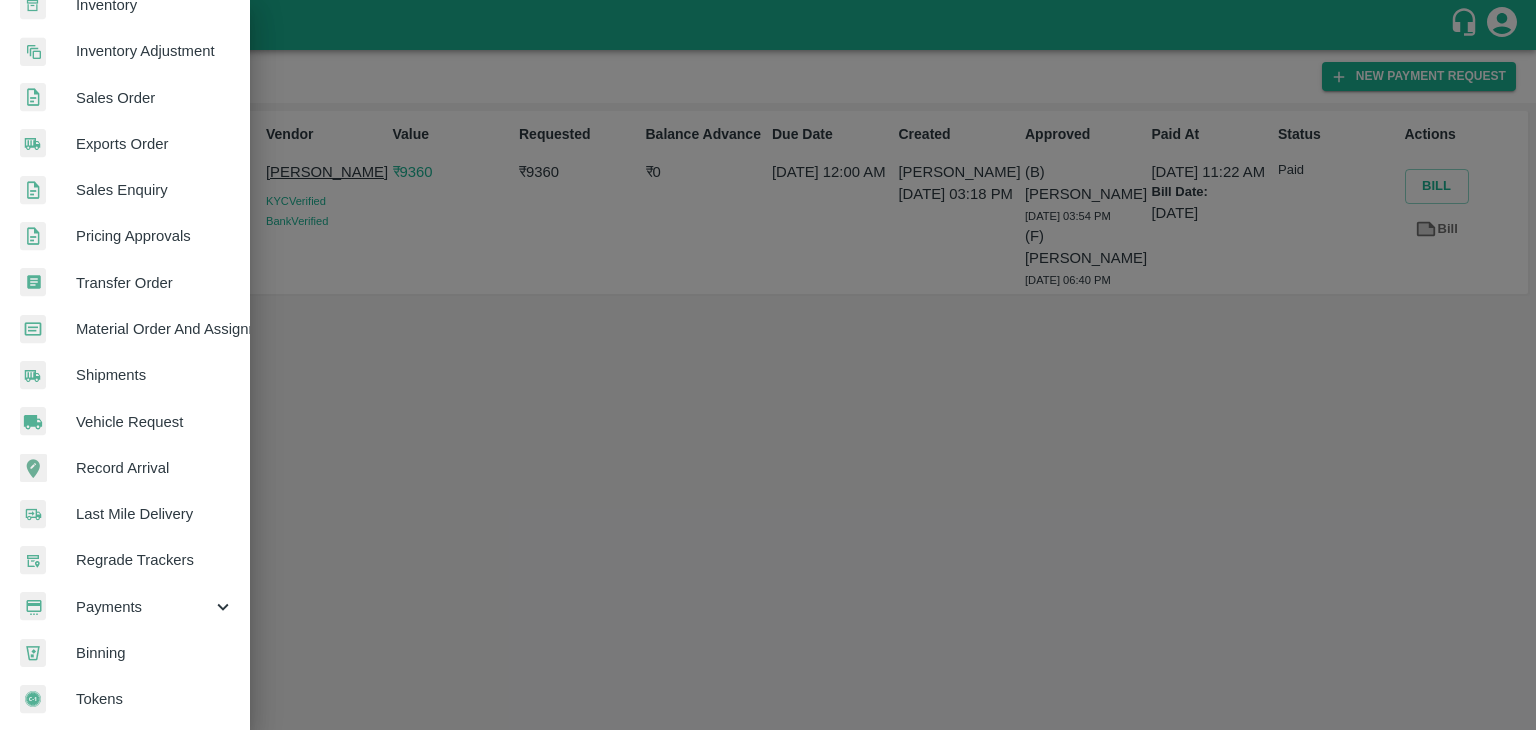 click on "Payments" at bounding box center (144, 607) 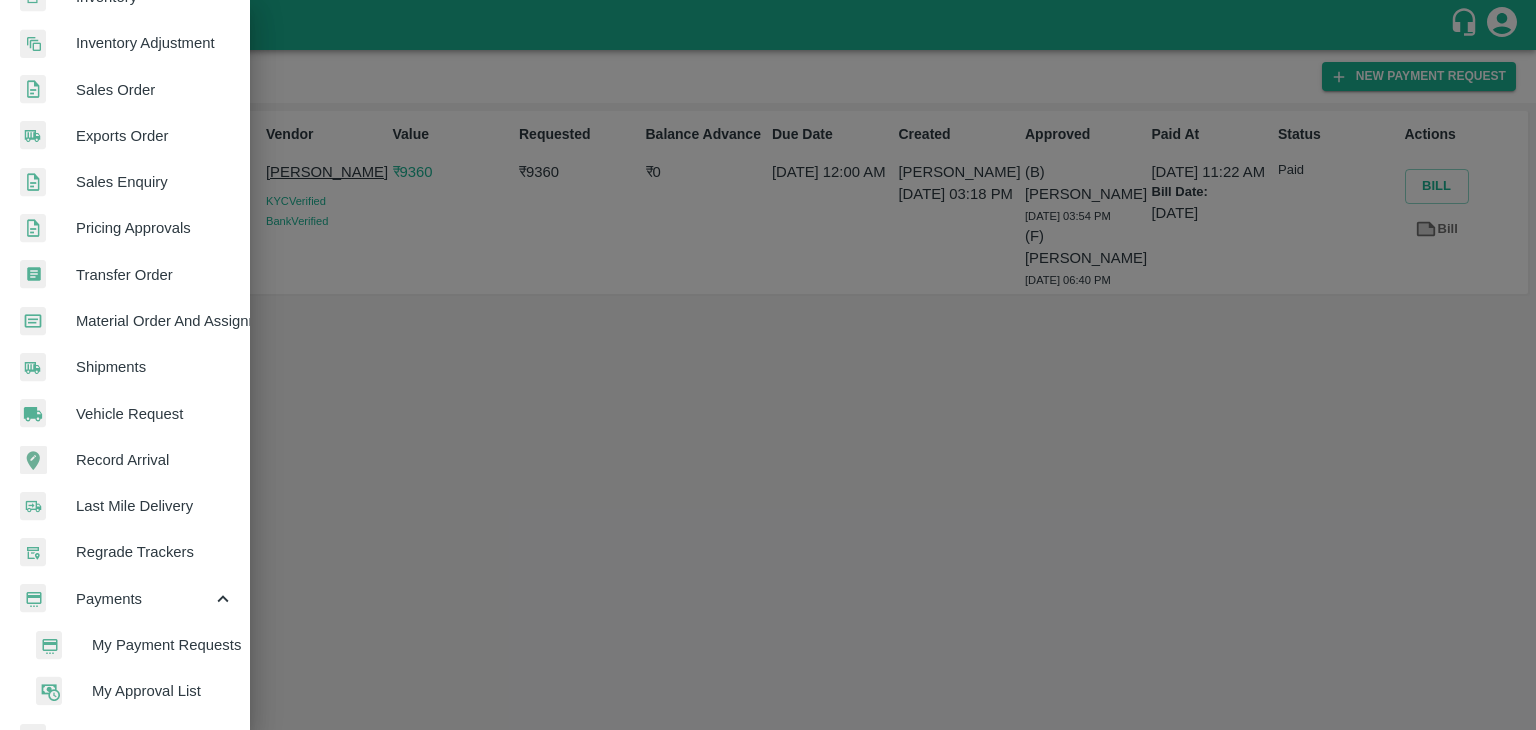 click on "My Payment Requests" at bounding box center [163, 645] 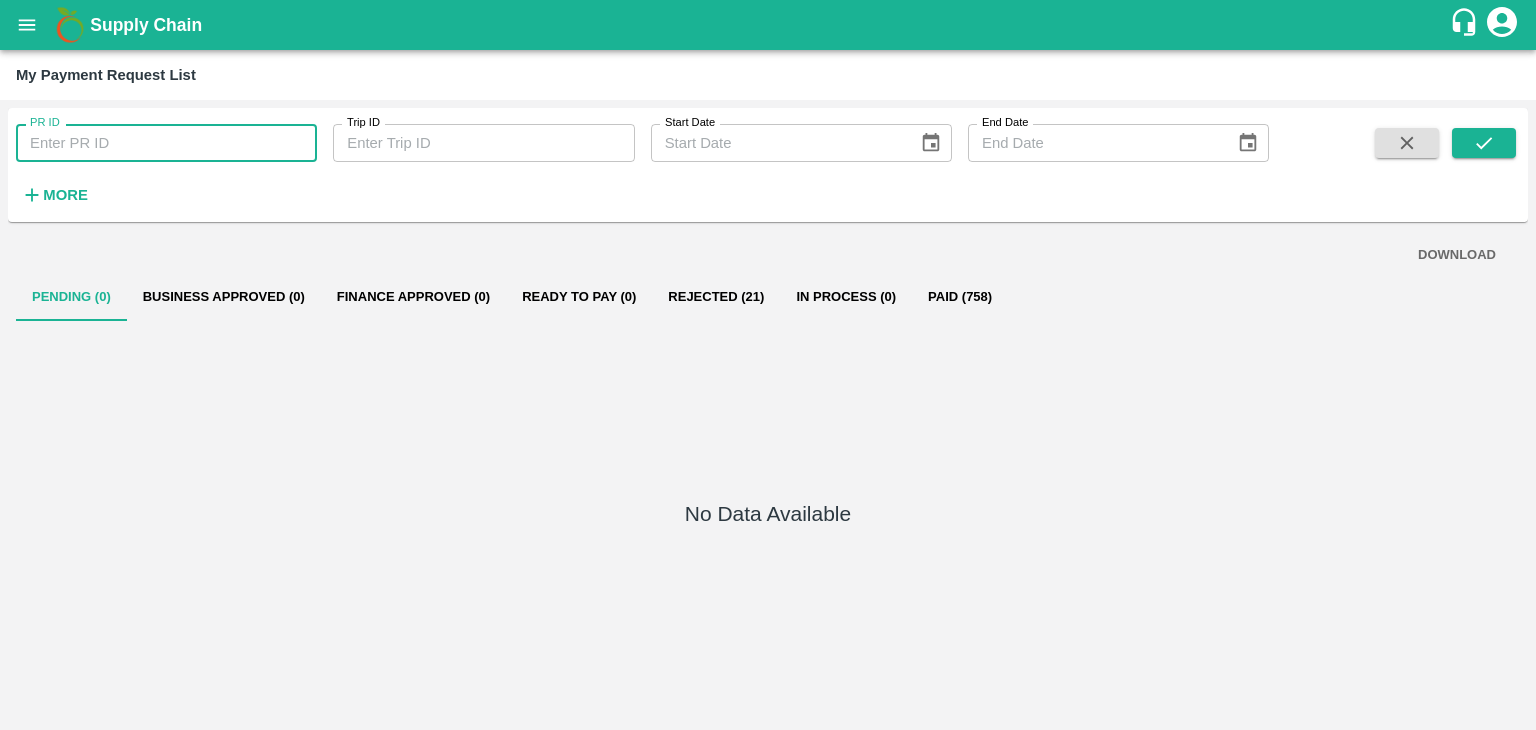 click on "PR ID" at bounding box center (166, 143) 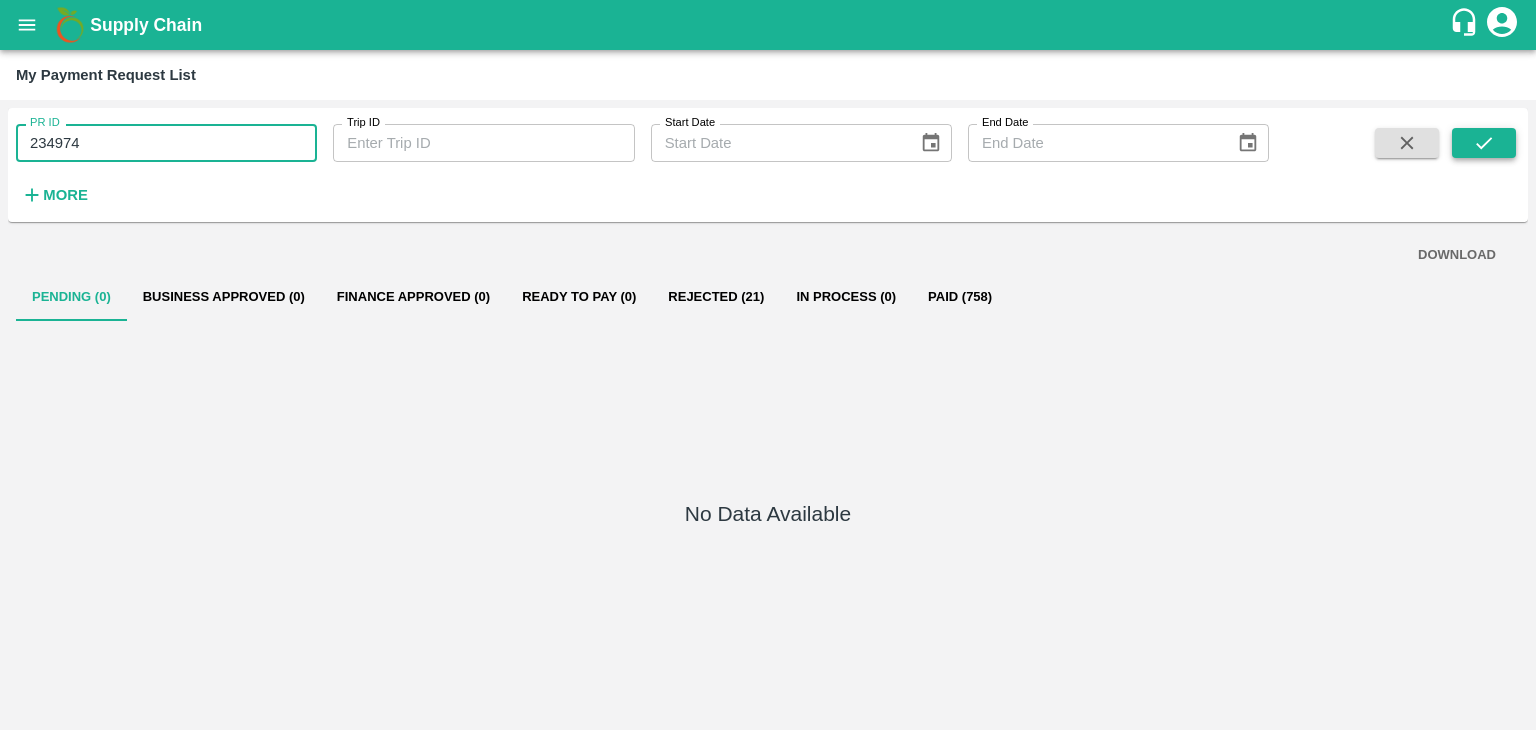 type on "234974" 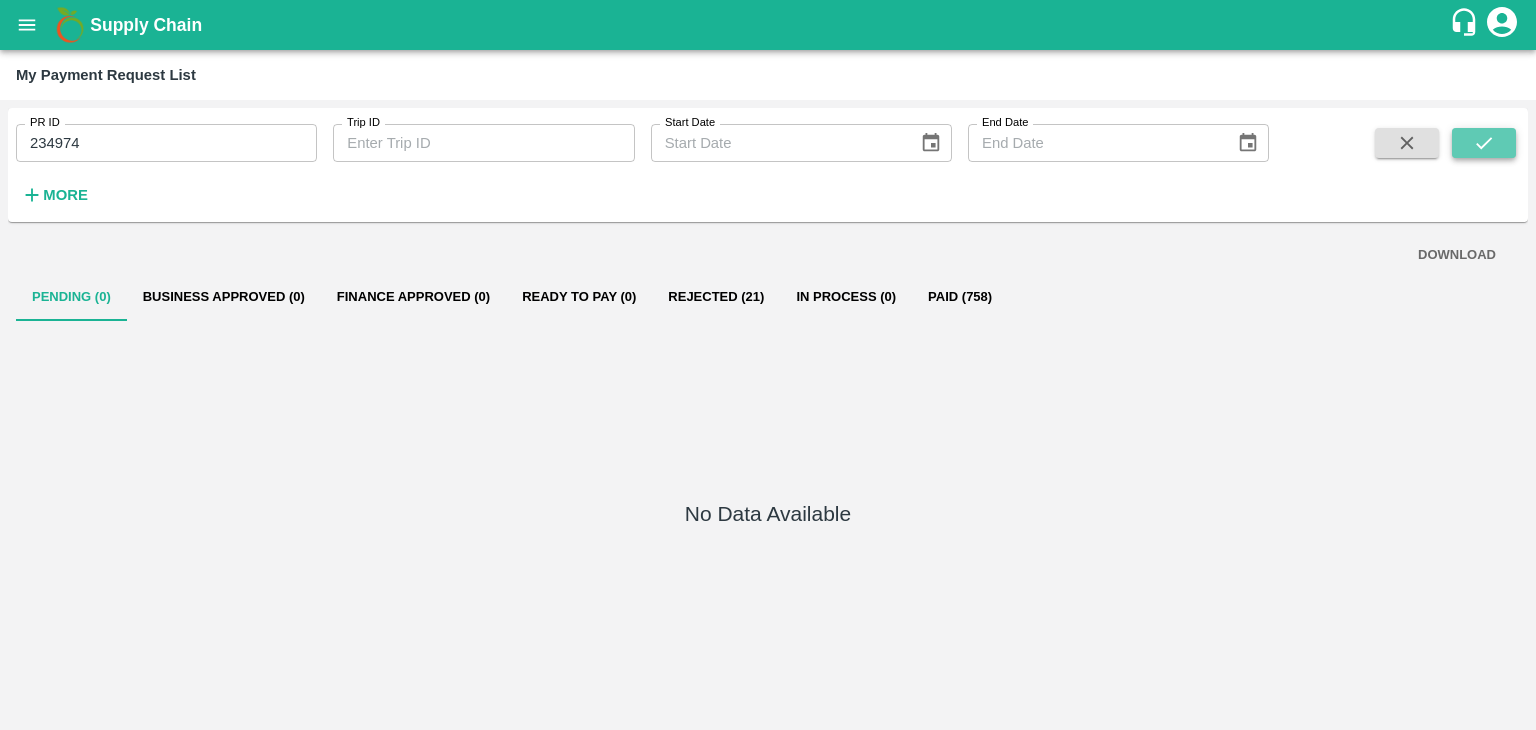 click at bounding box center (1484, 143) 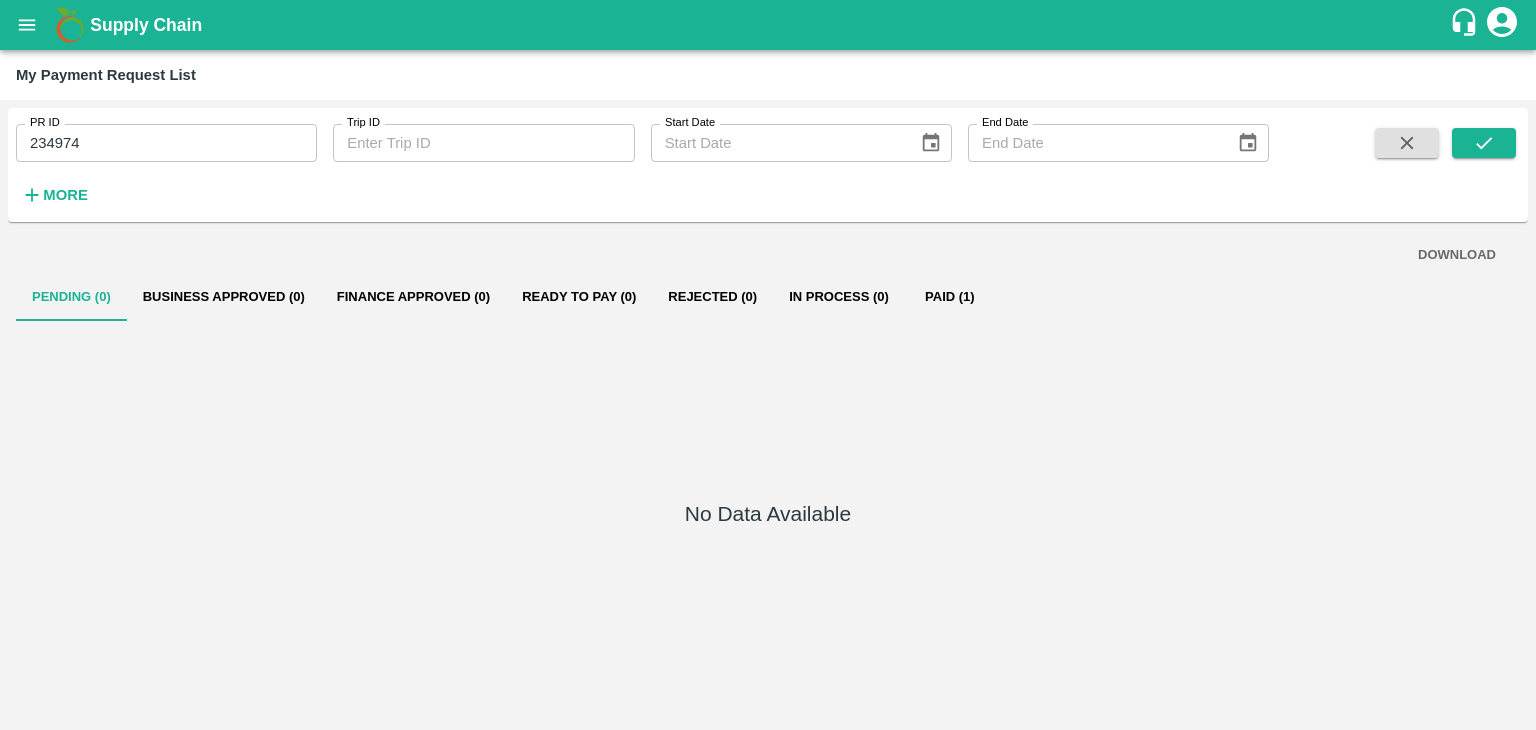 click on "Paid (1)" at bounding box center (950, 297) 